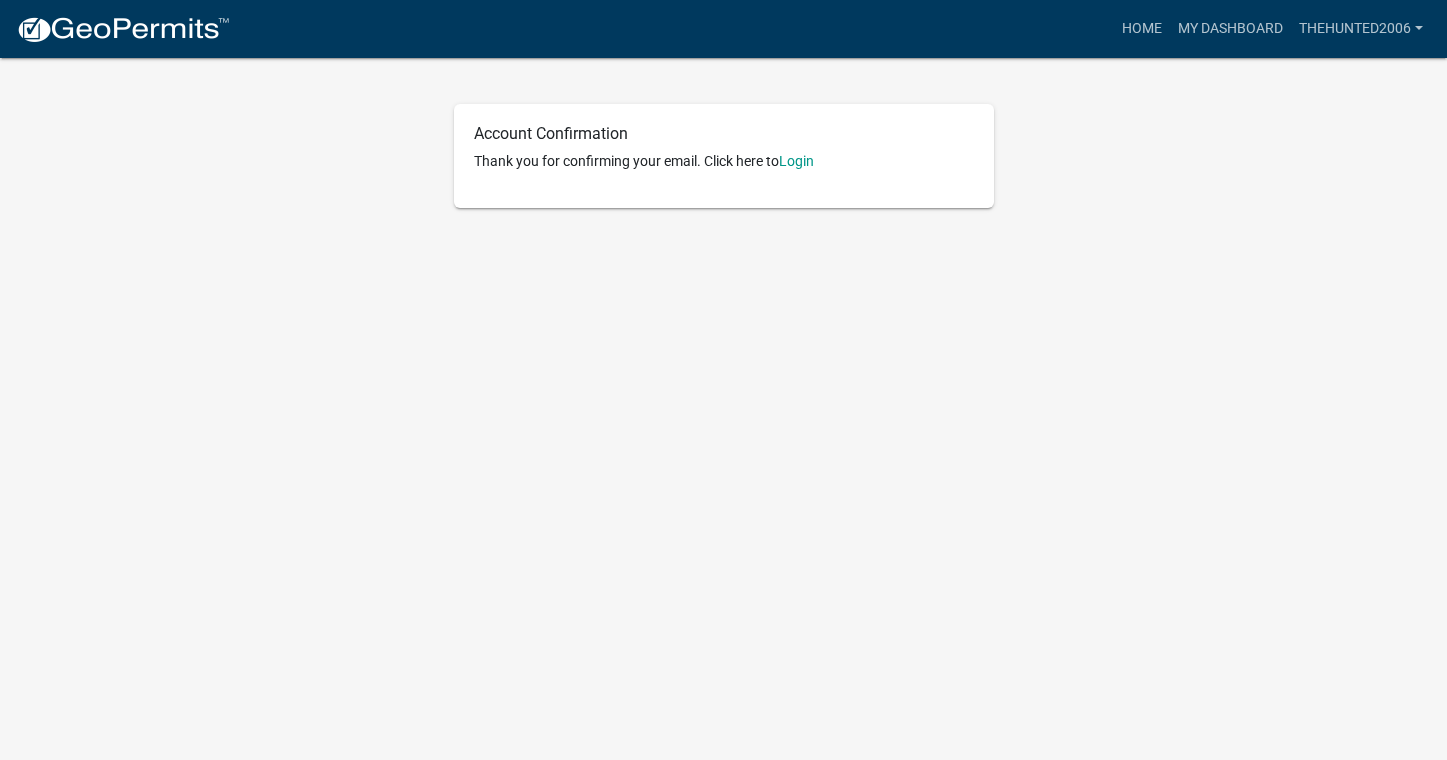scroll, scrollTop: 0, scrollLeft: 0, axis: both 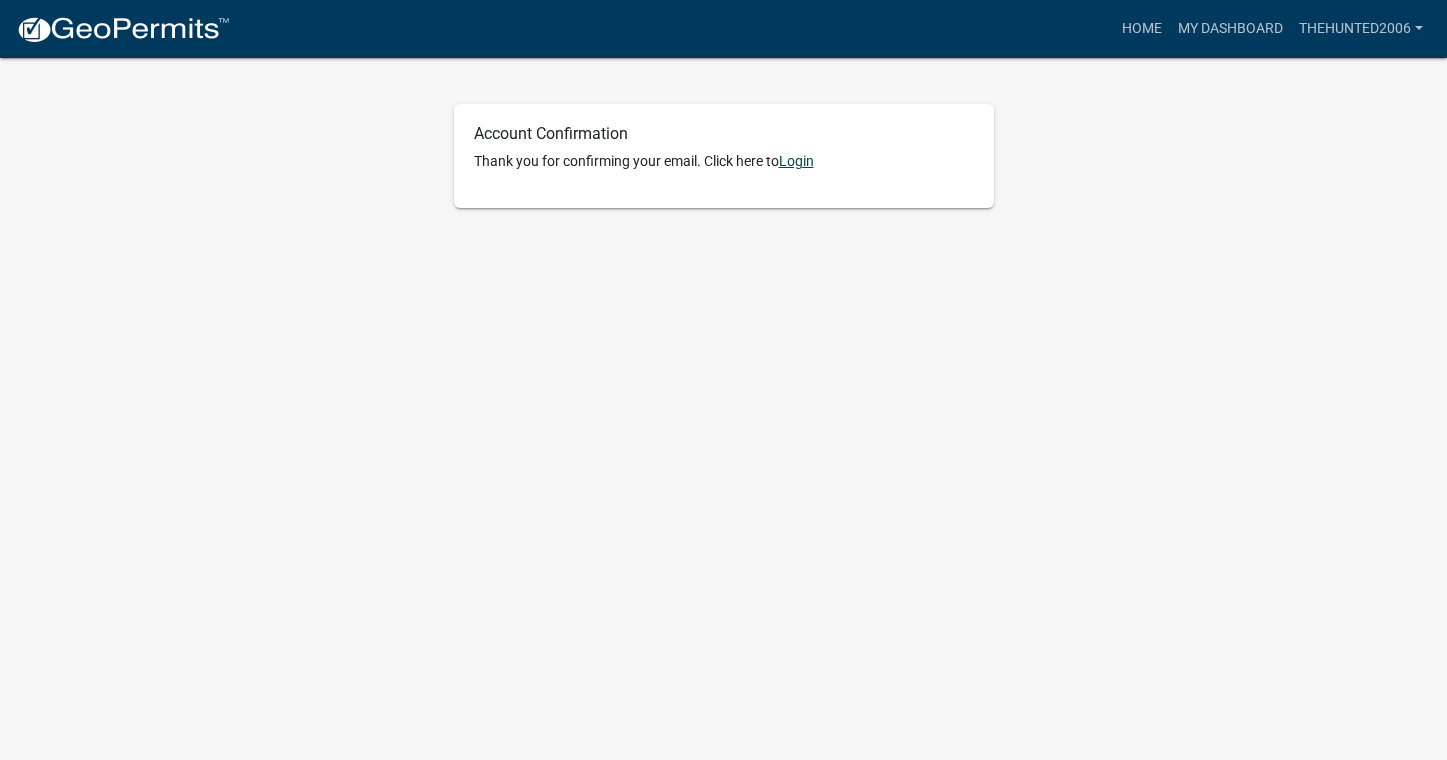click on "Login" 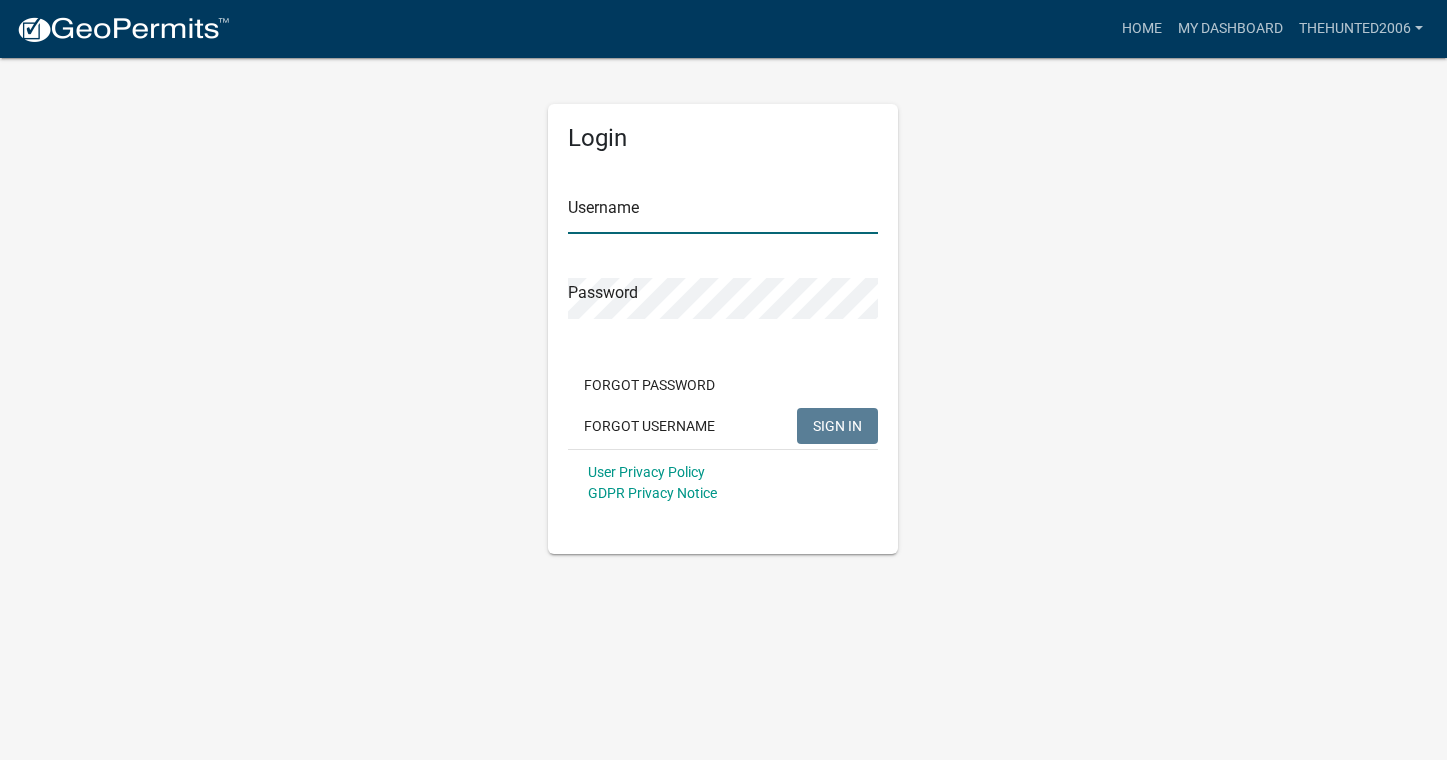 type on "thehunted2006" 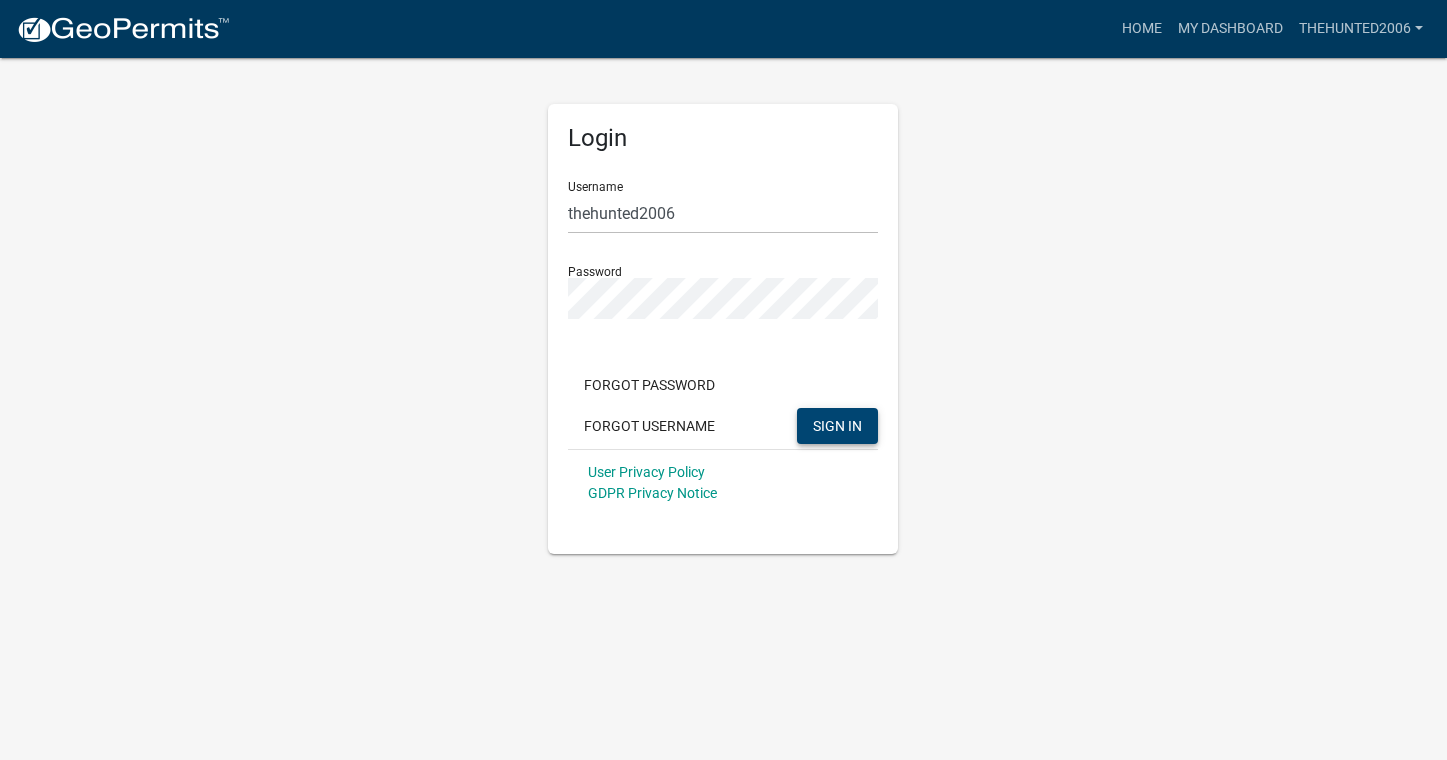 click on "SIGN IN" 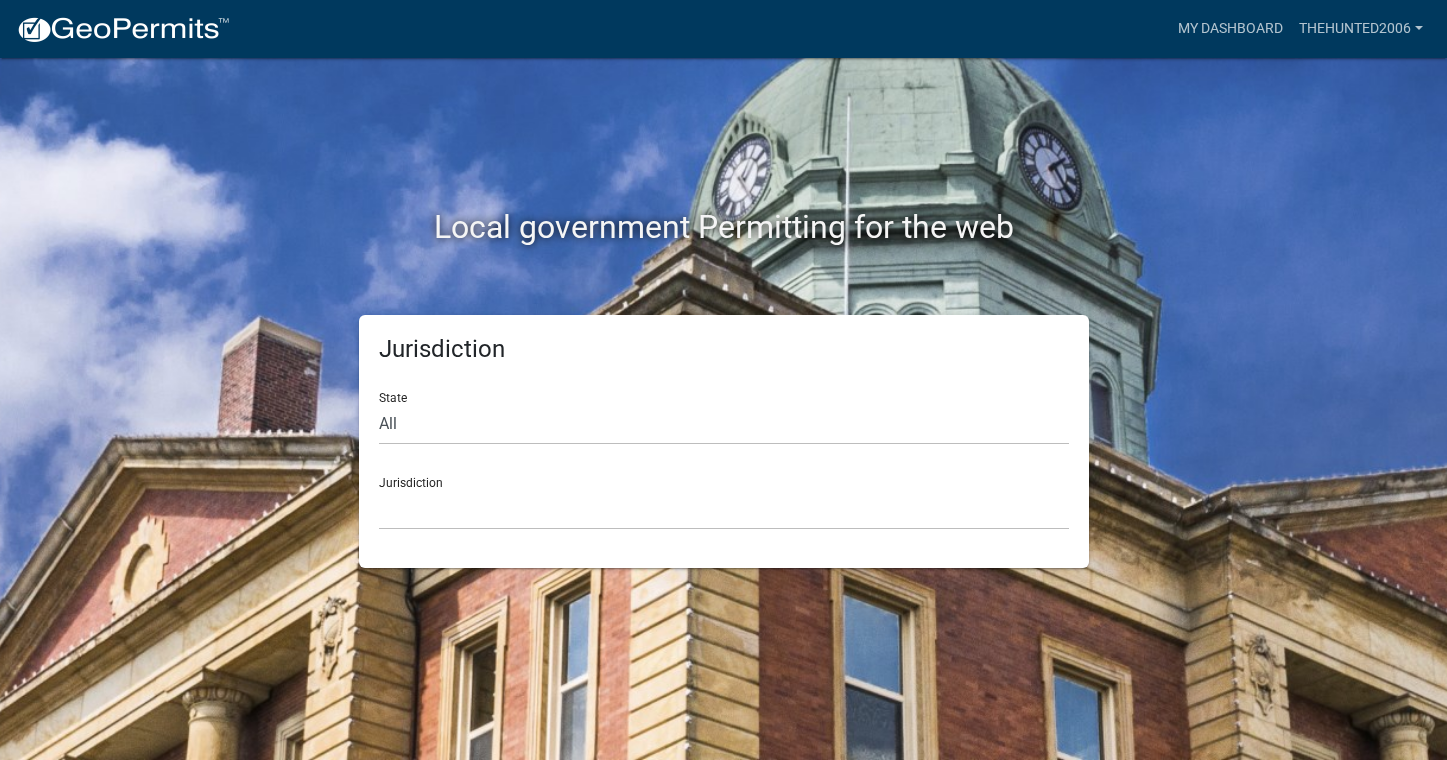 scroll, scrollTop: 0, scrollLeft: 0, axis: both 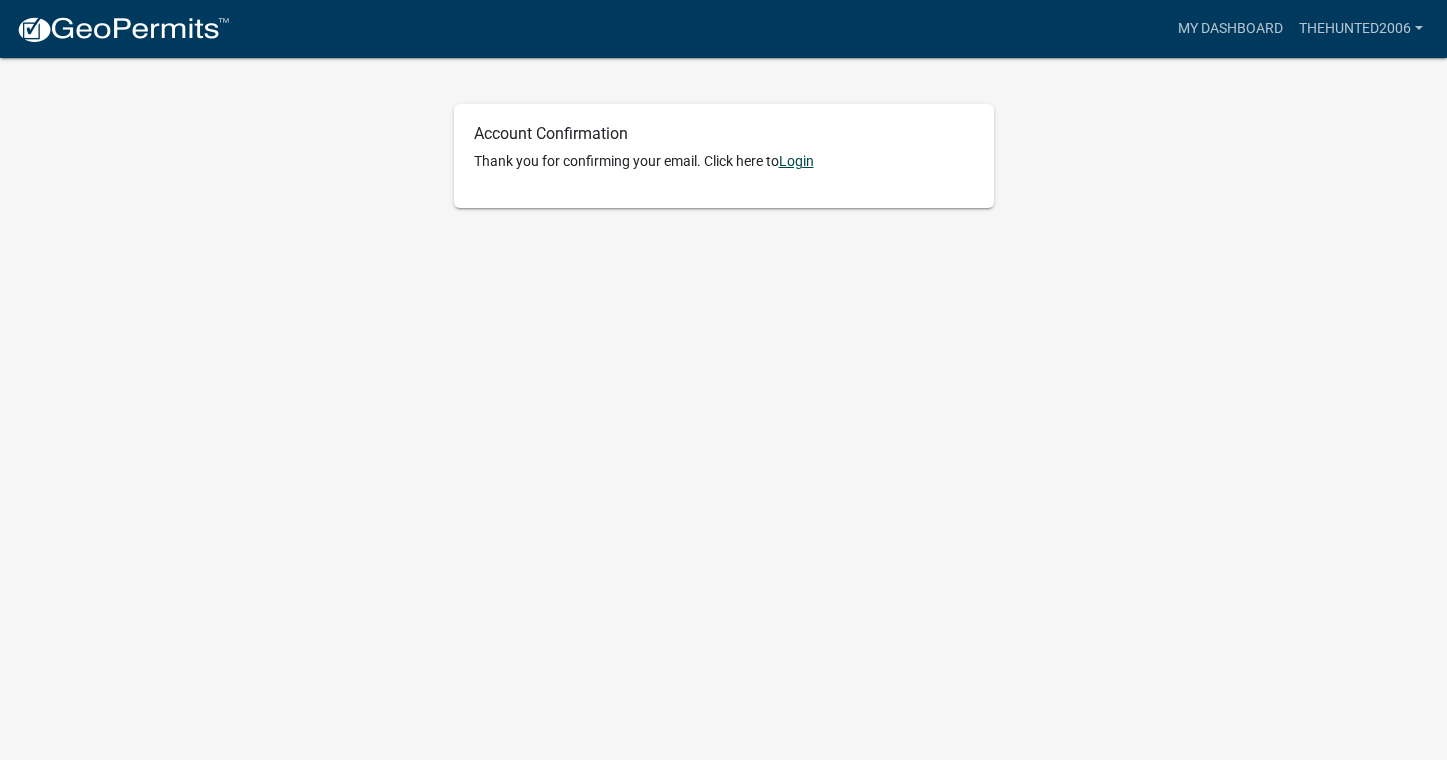 click on "Login" 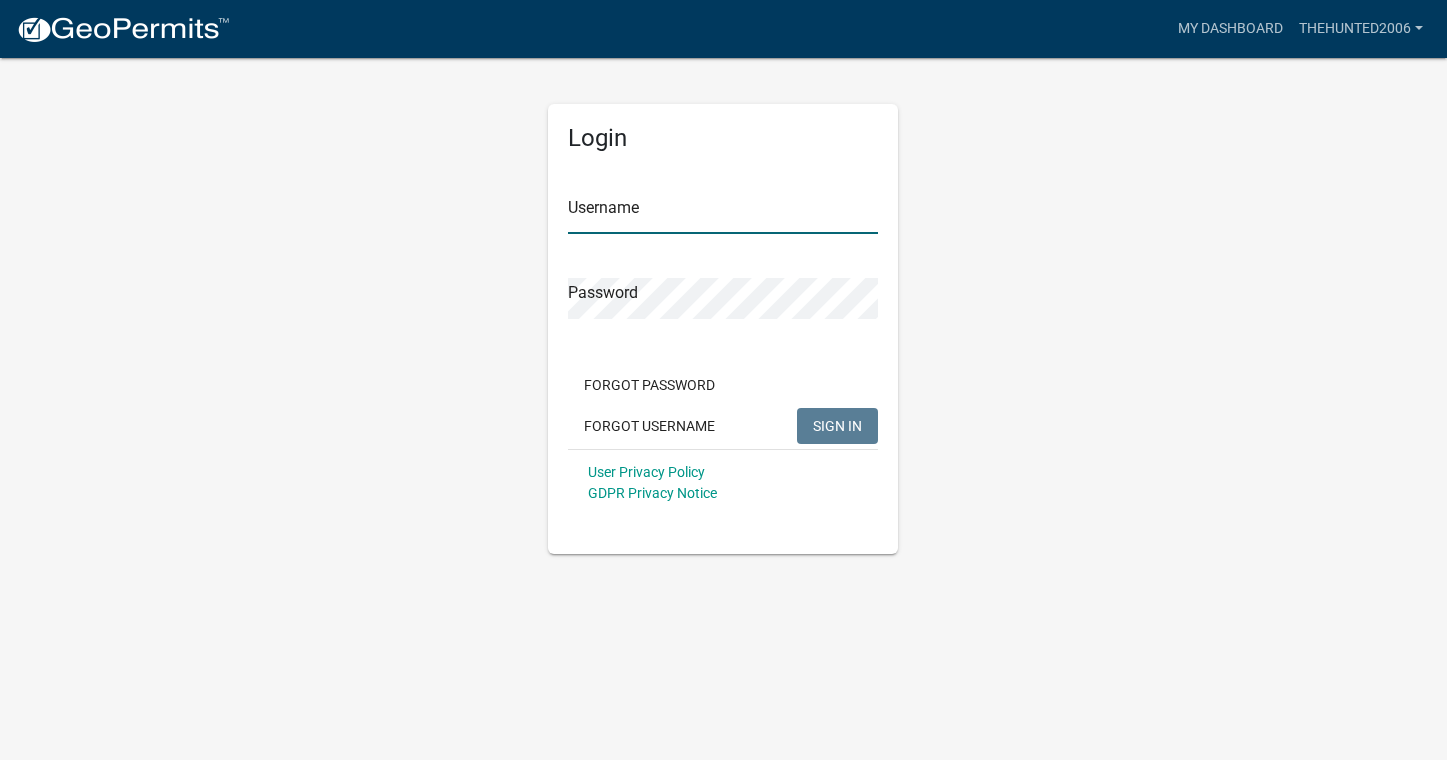 type on "thehunted2006" 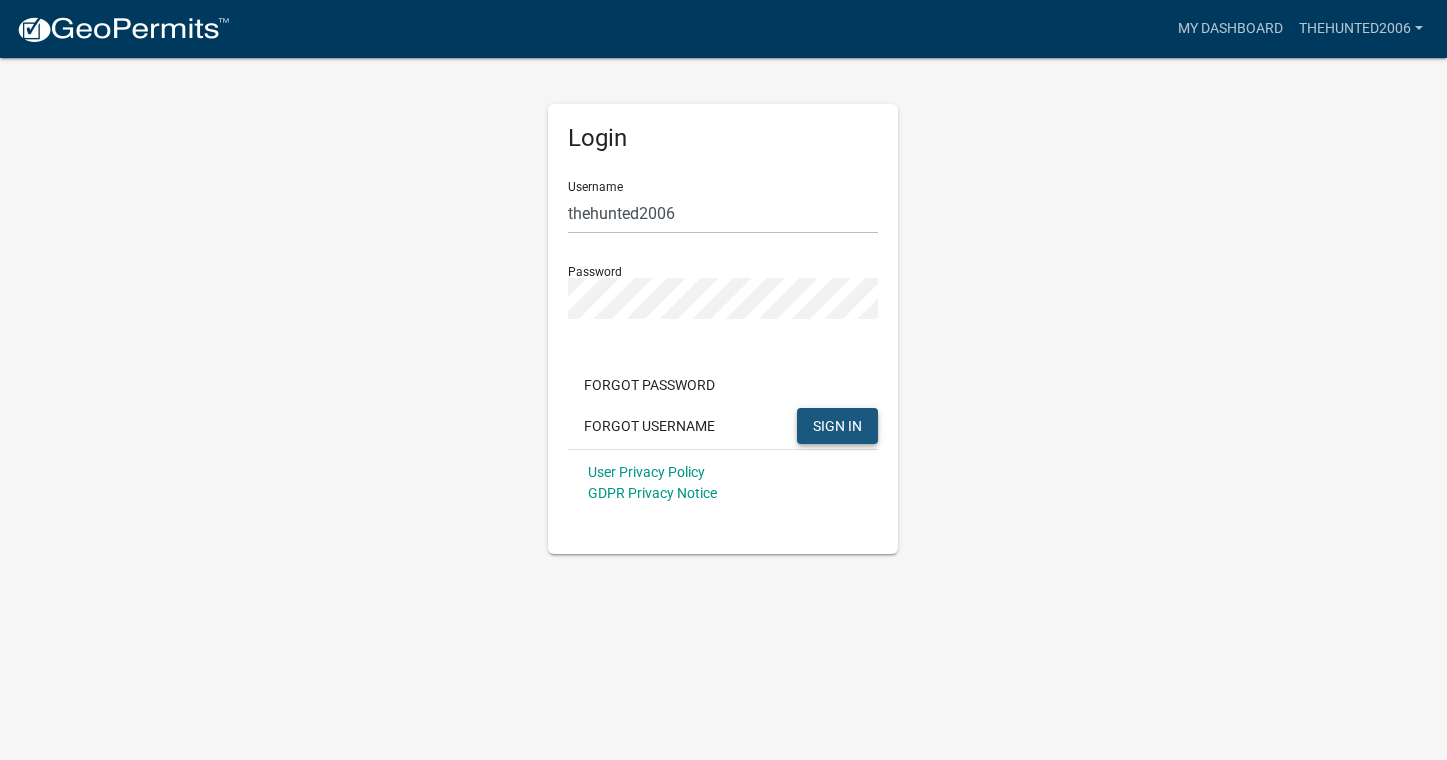 click on "SIGN IN" 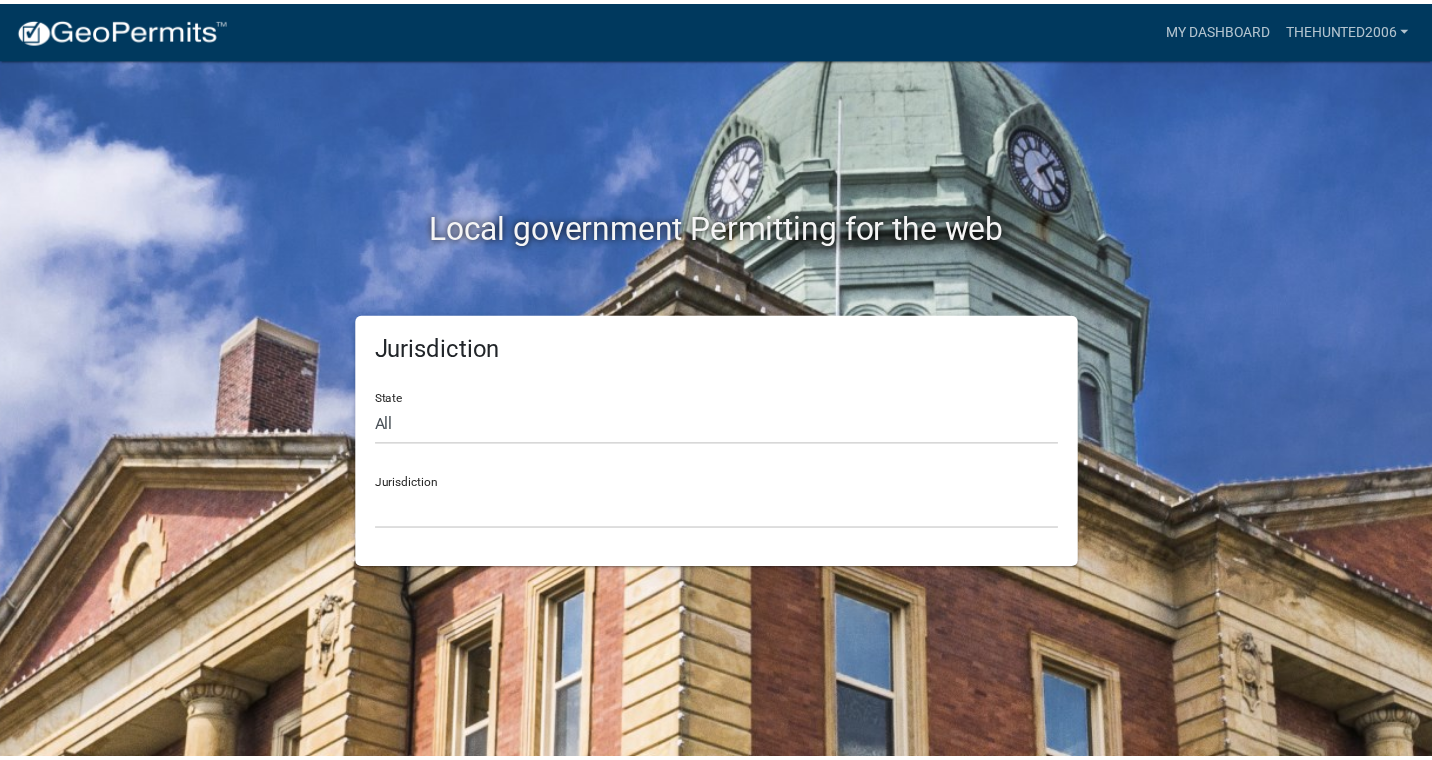 scroll, scrollTop: 0, scrollLeft: 0, axis: both 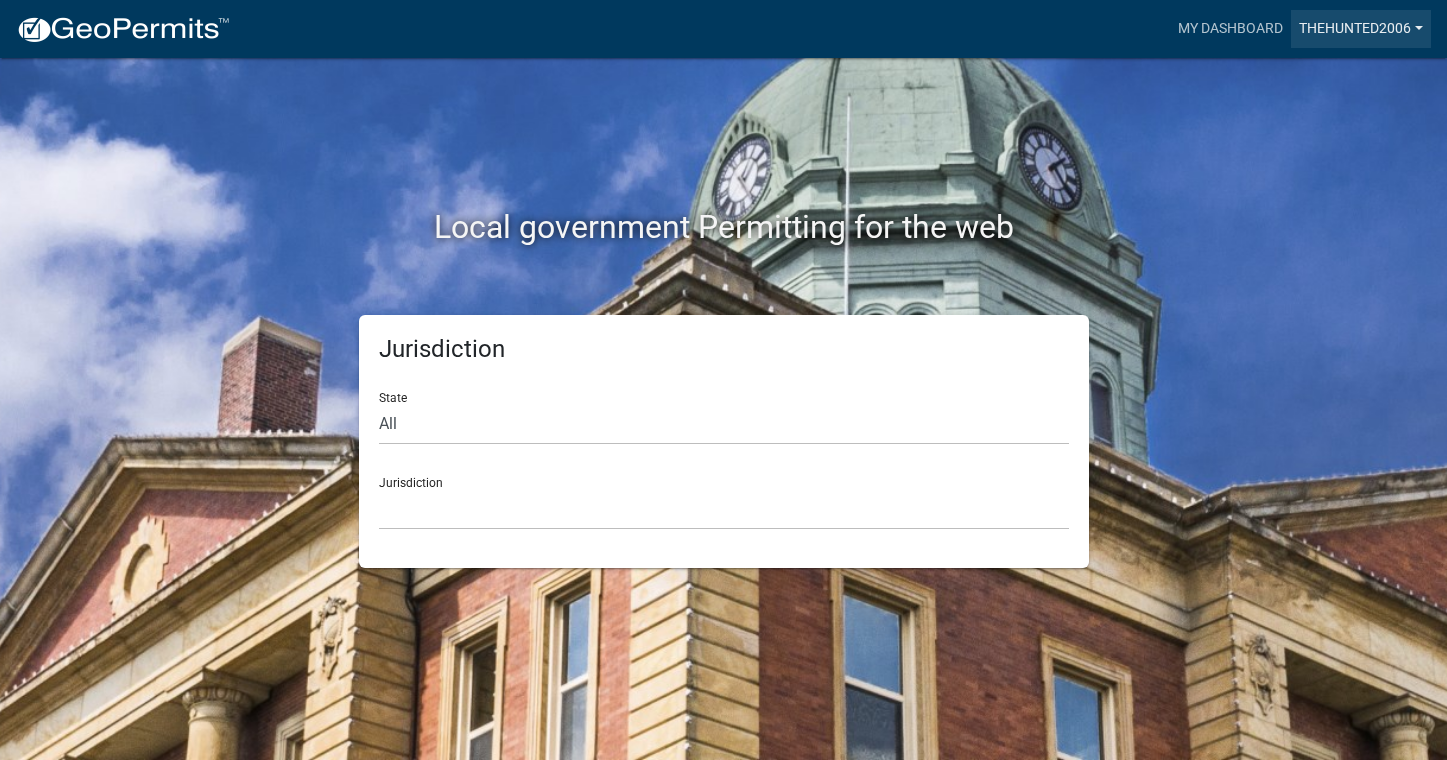 click on "thehunted2006" at bounding box center [1361, 29] 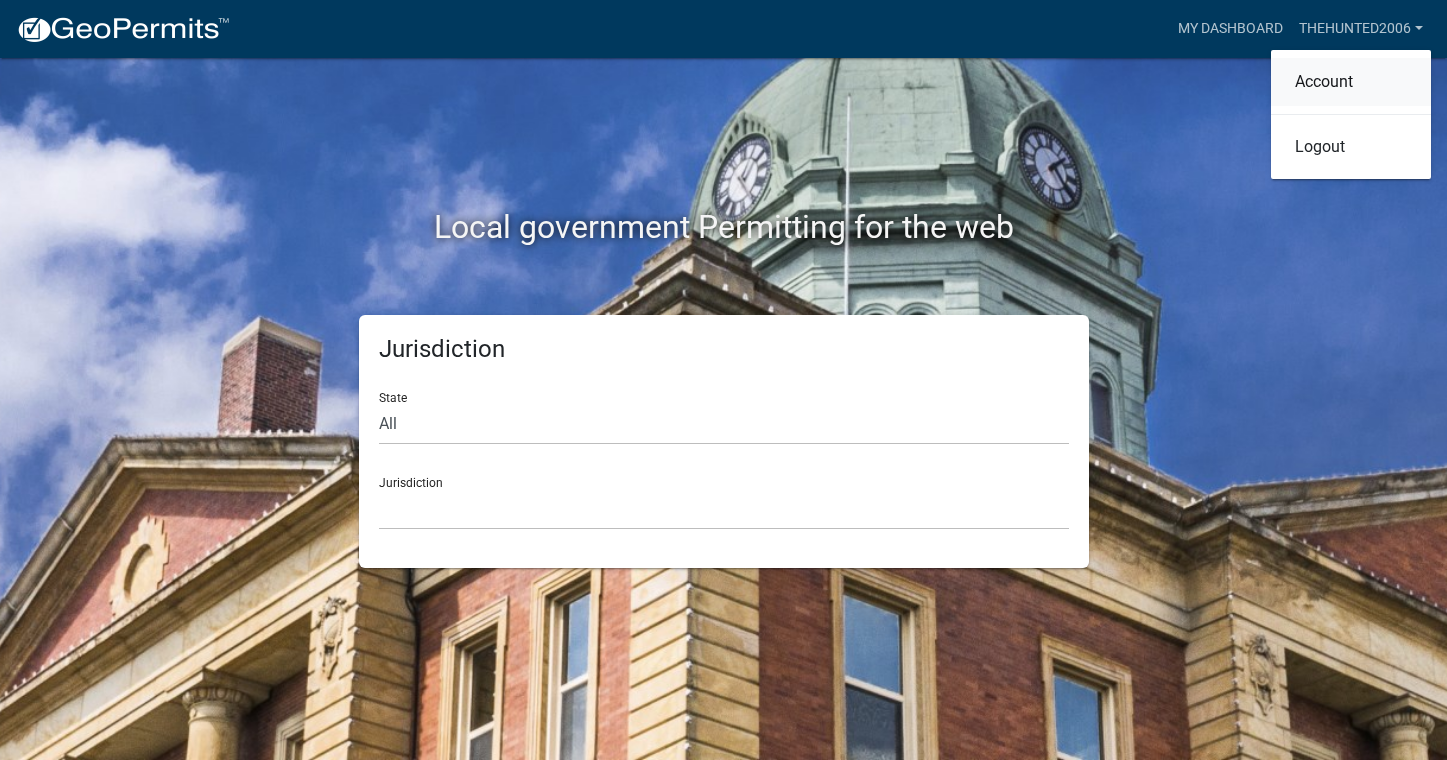 click on "Account" at bounding box center [1351, 82] 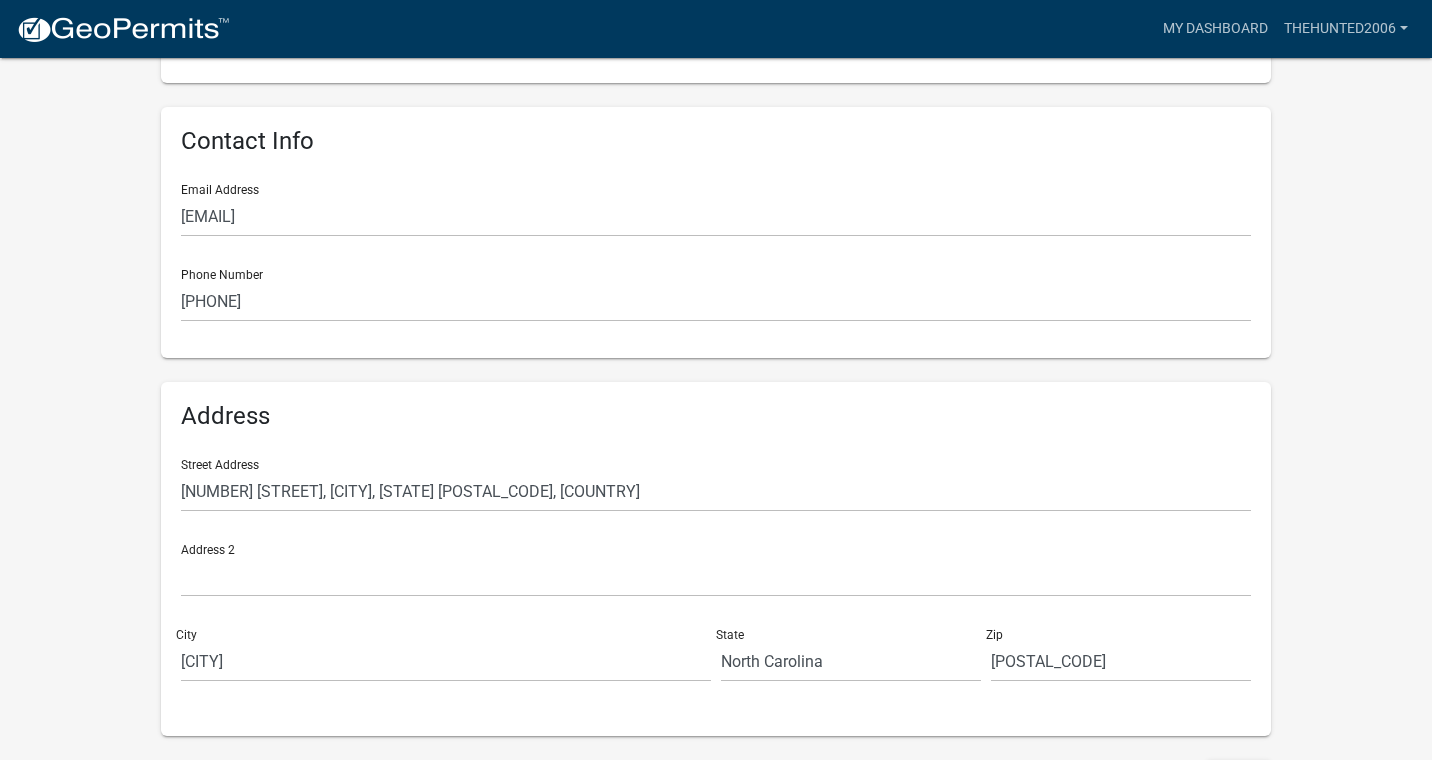 scroll, scrollTop: 405, scrollLeft: 0, axis: vertical 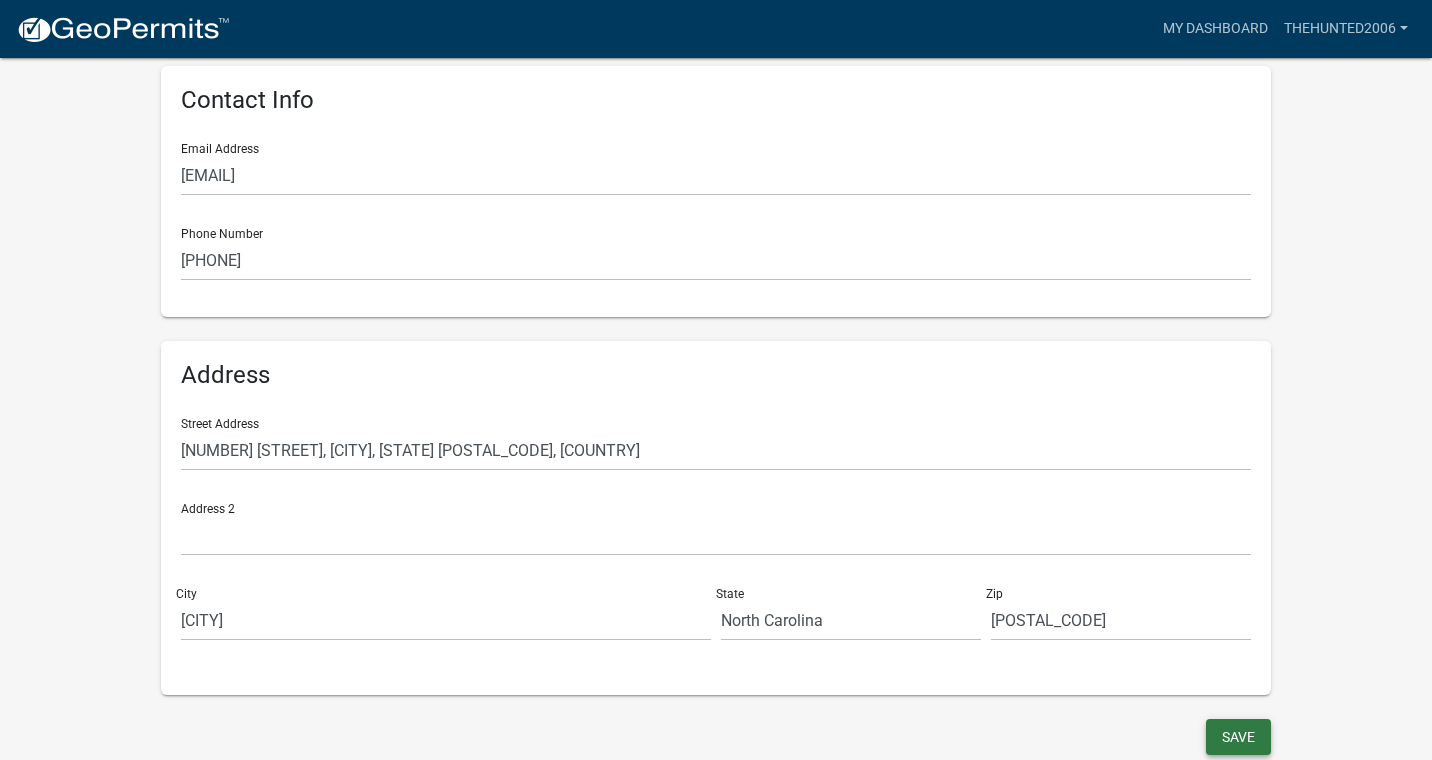 click on "Save" 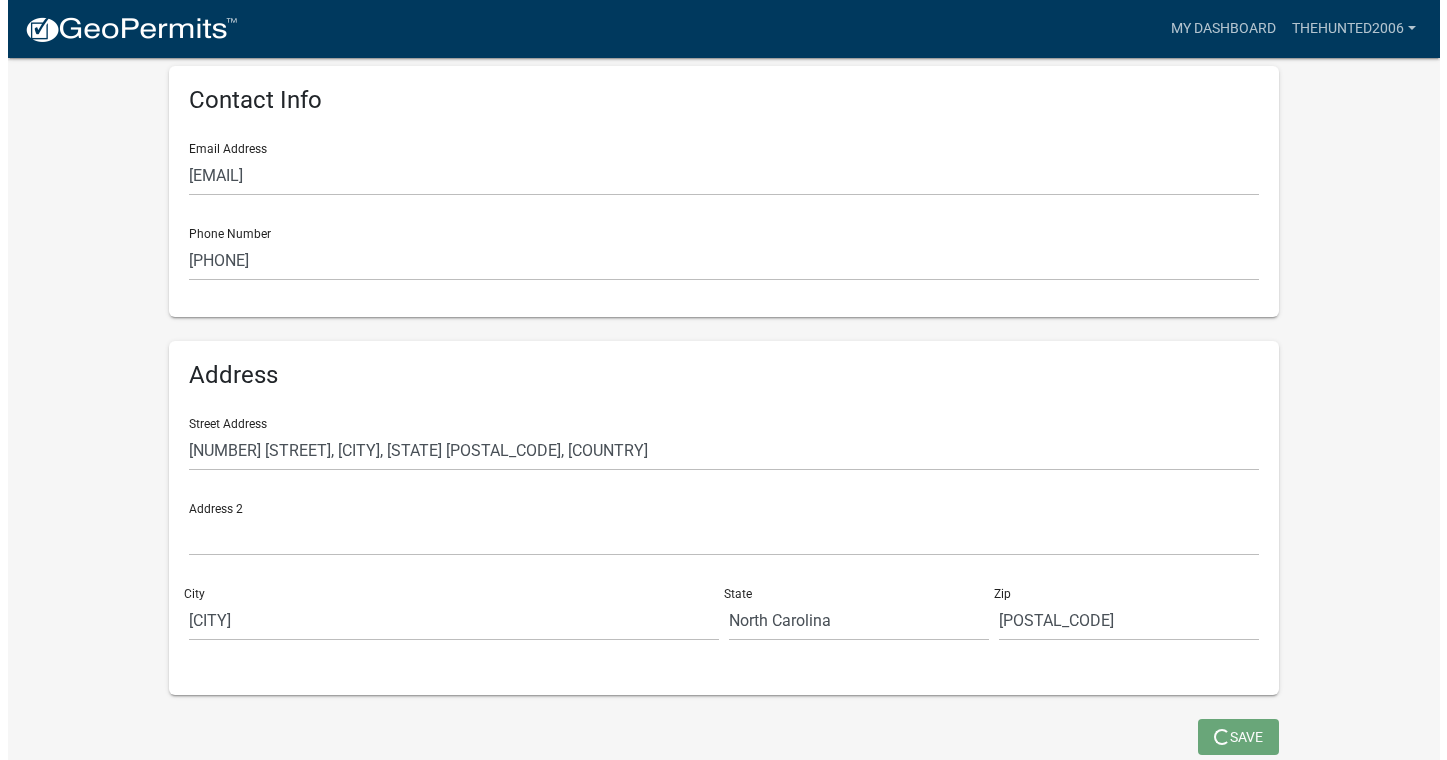 scroll, scrollTop: 0, scrollLeft: 0, axis: both 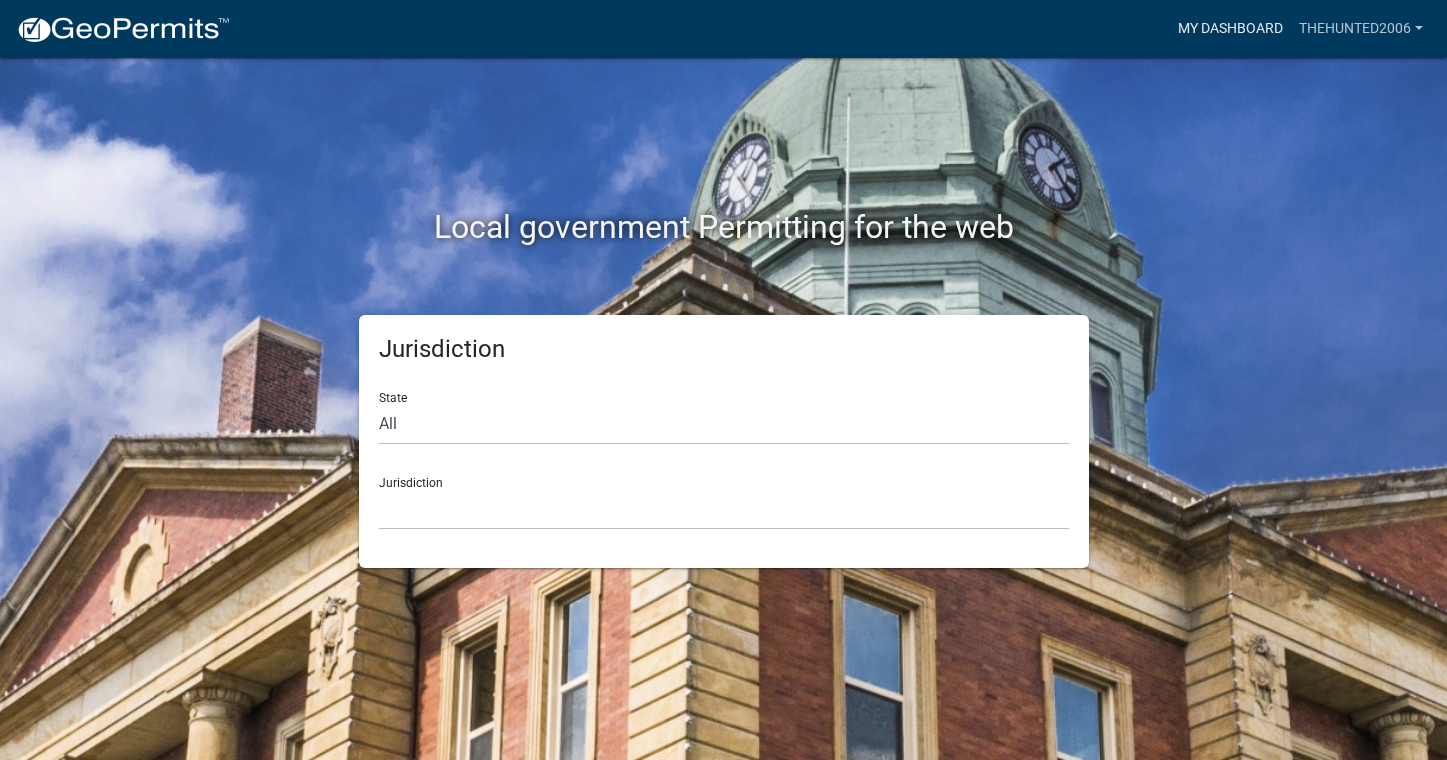 click on "My Dashboard" at bounding box center (1230, 29) 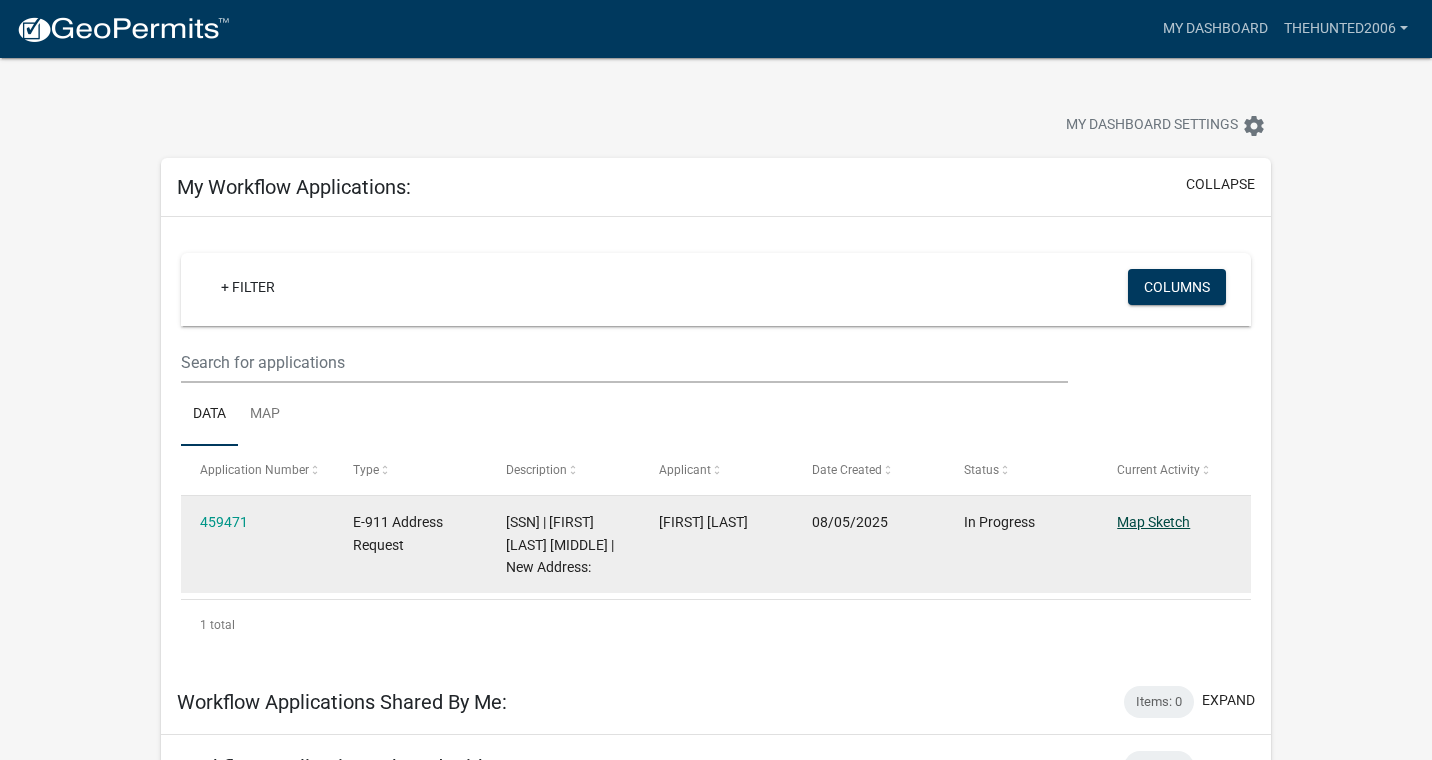click on "Map Sketch" 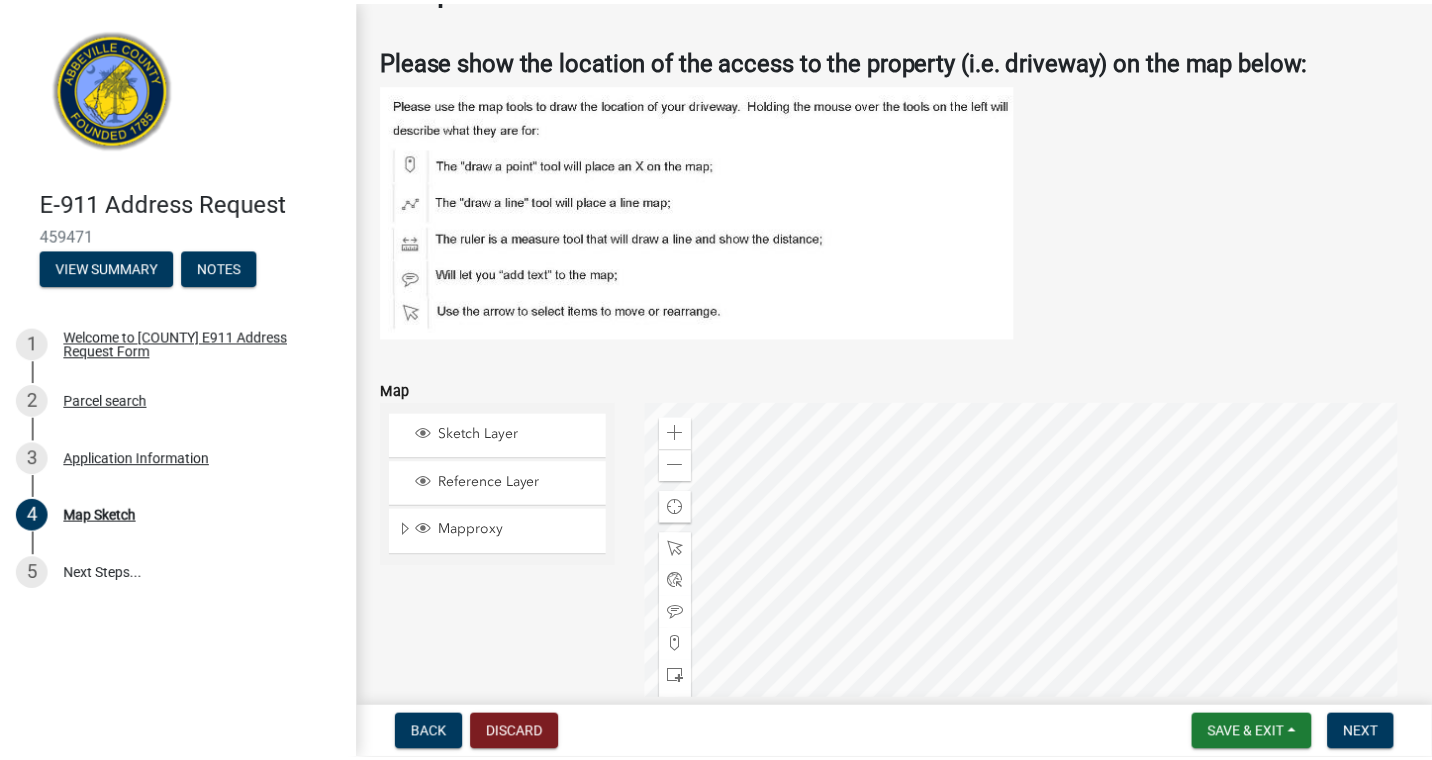 scroll, scrollTop: 200, scrollLeft: 0, axis: vertical 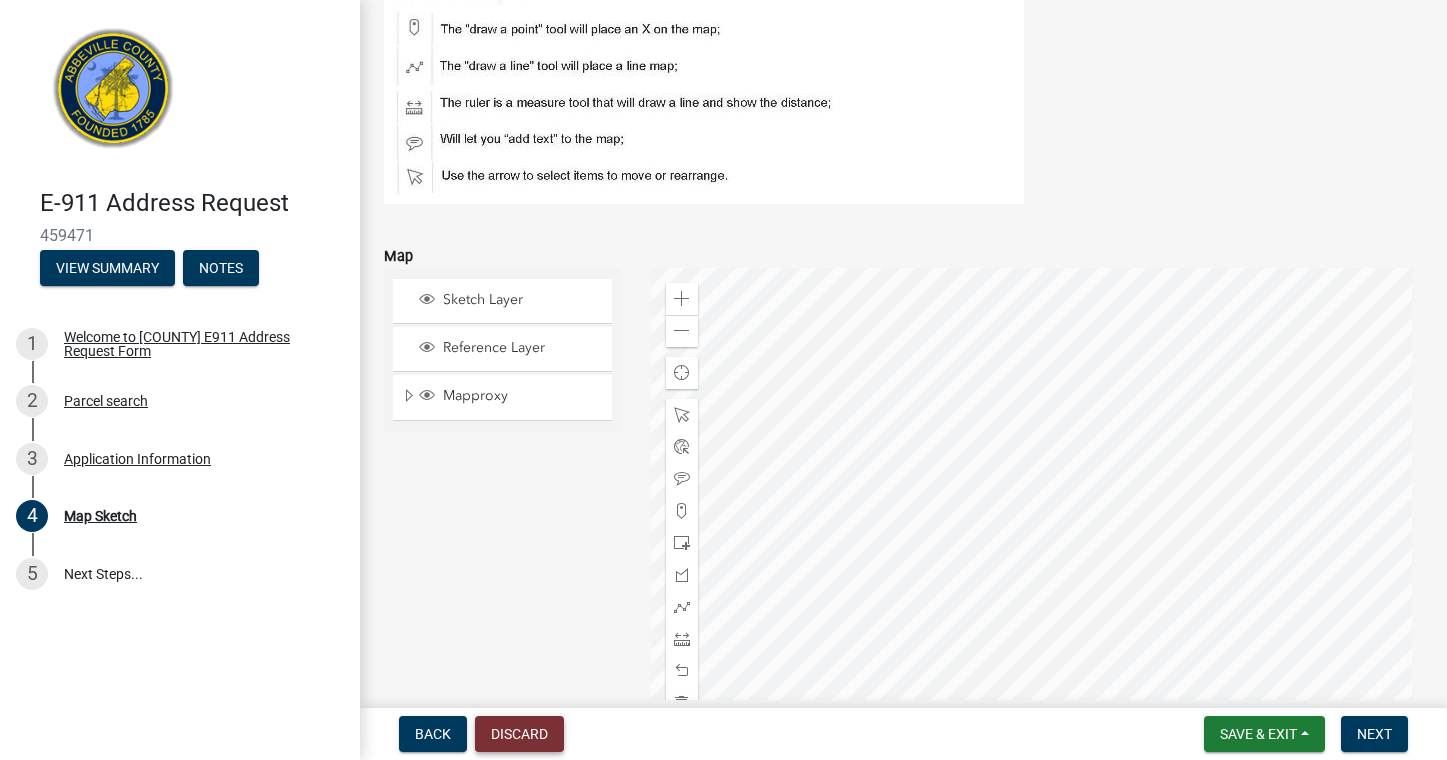 click on "Discard" at bounding box center [519, 734] 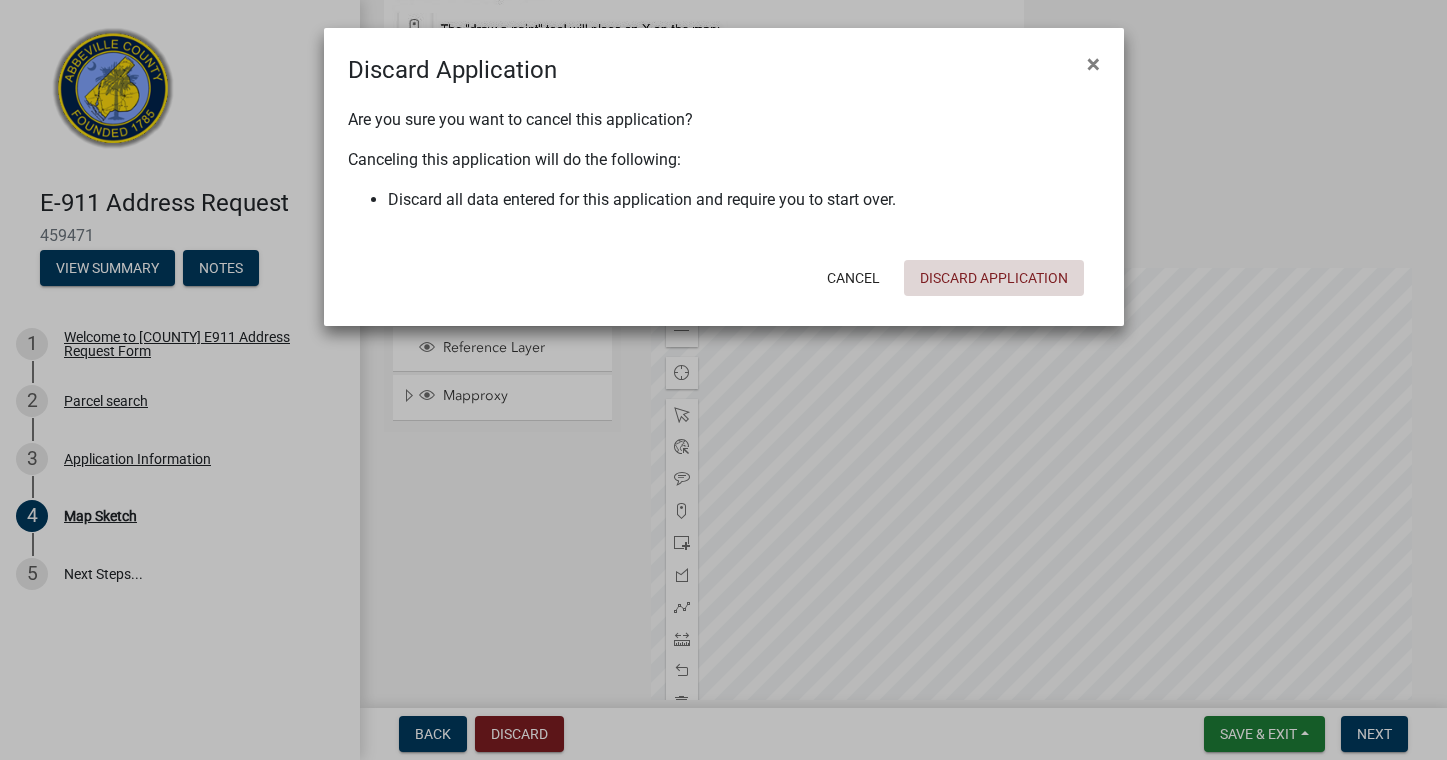 click on "Discard Application" 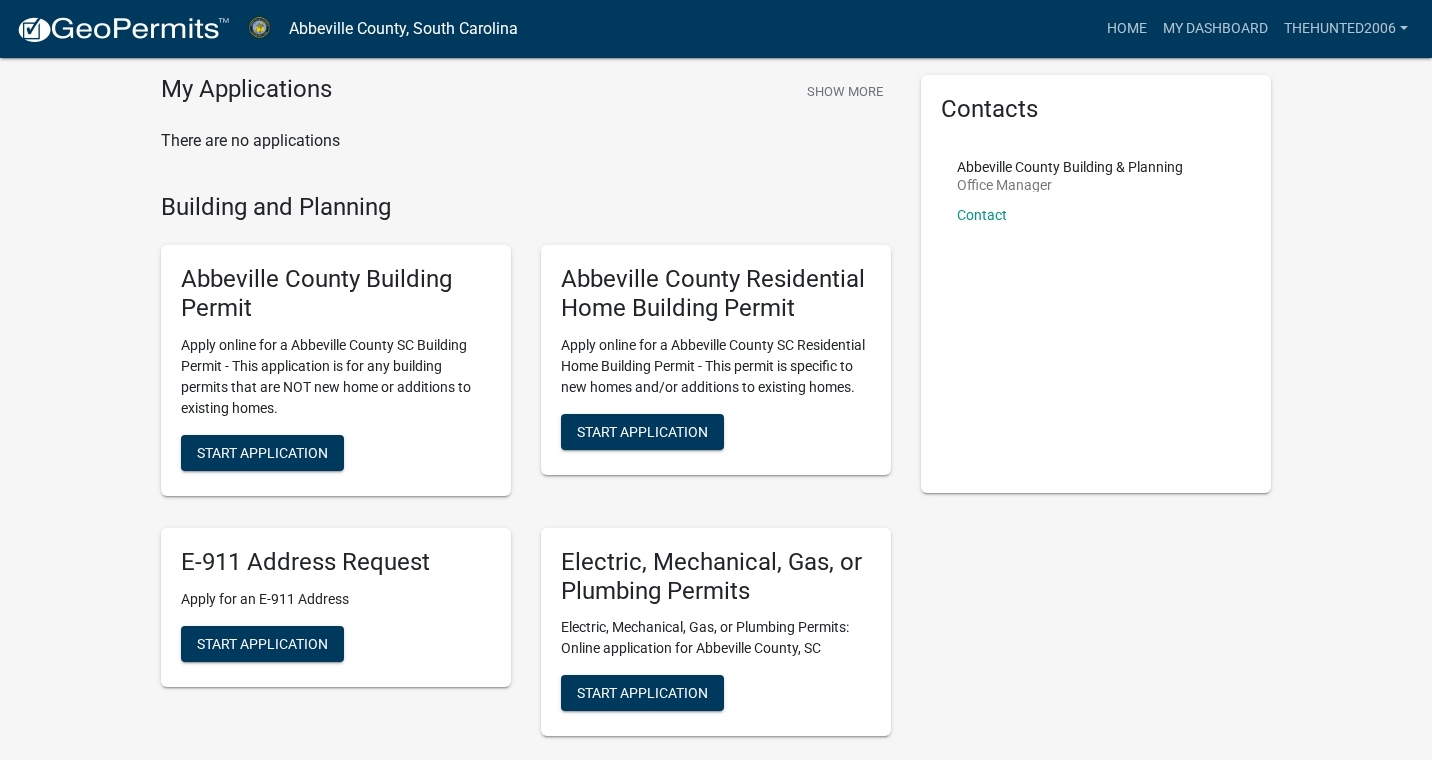 scroll, scrollTop: 100, scrollLeft: 0, axis: vertical 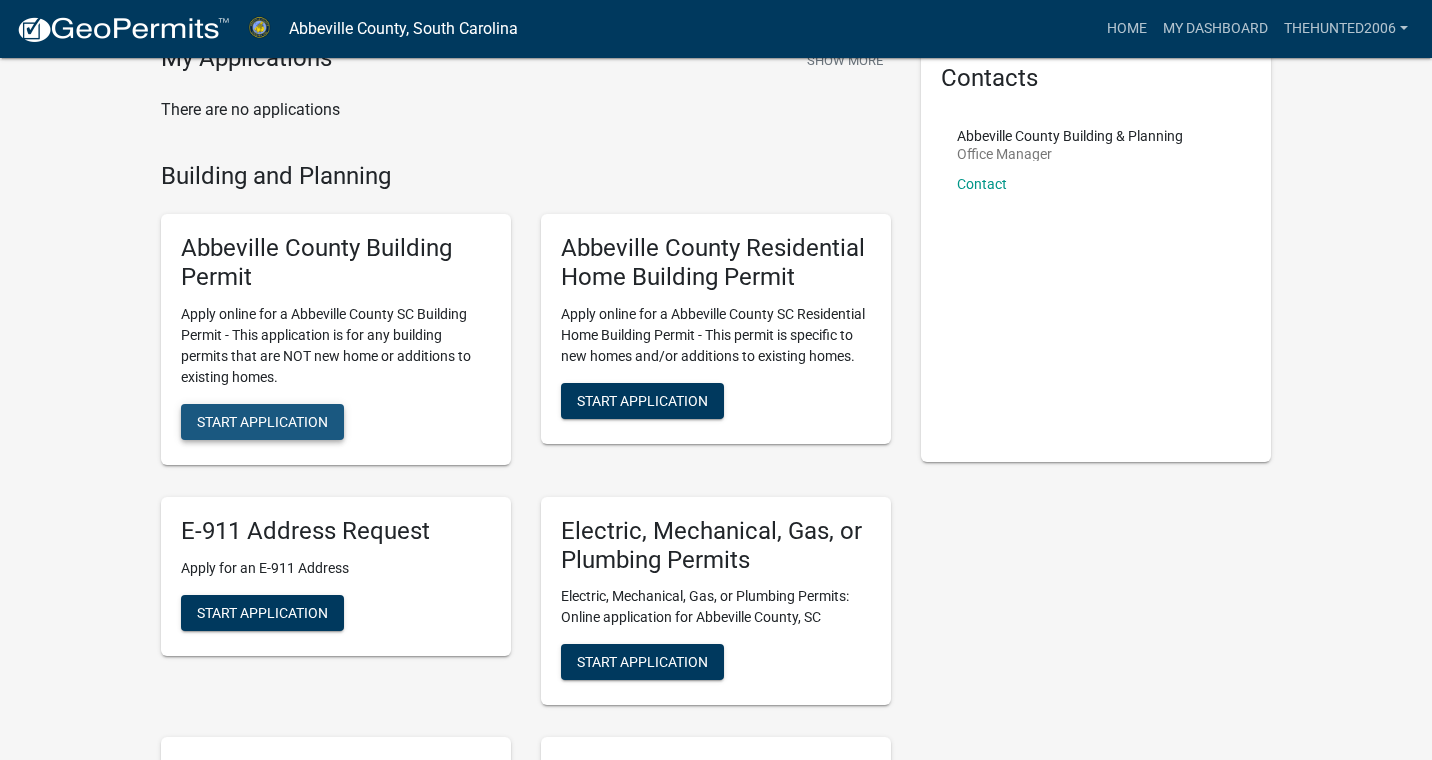click on "Start Application" at bounding box center [262, 421] 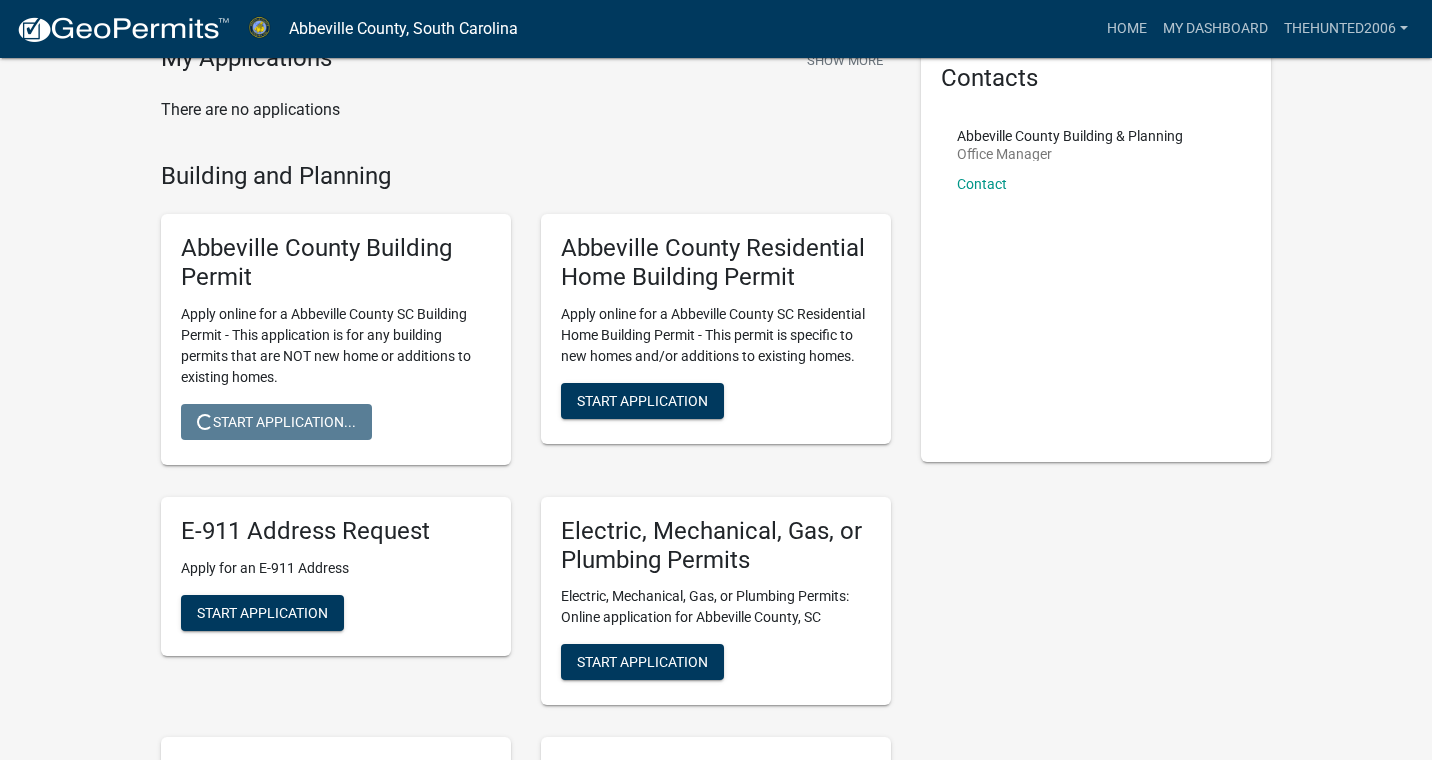 scroll, scrollTop: 0, scrollLeft: 0, axis: both 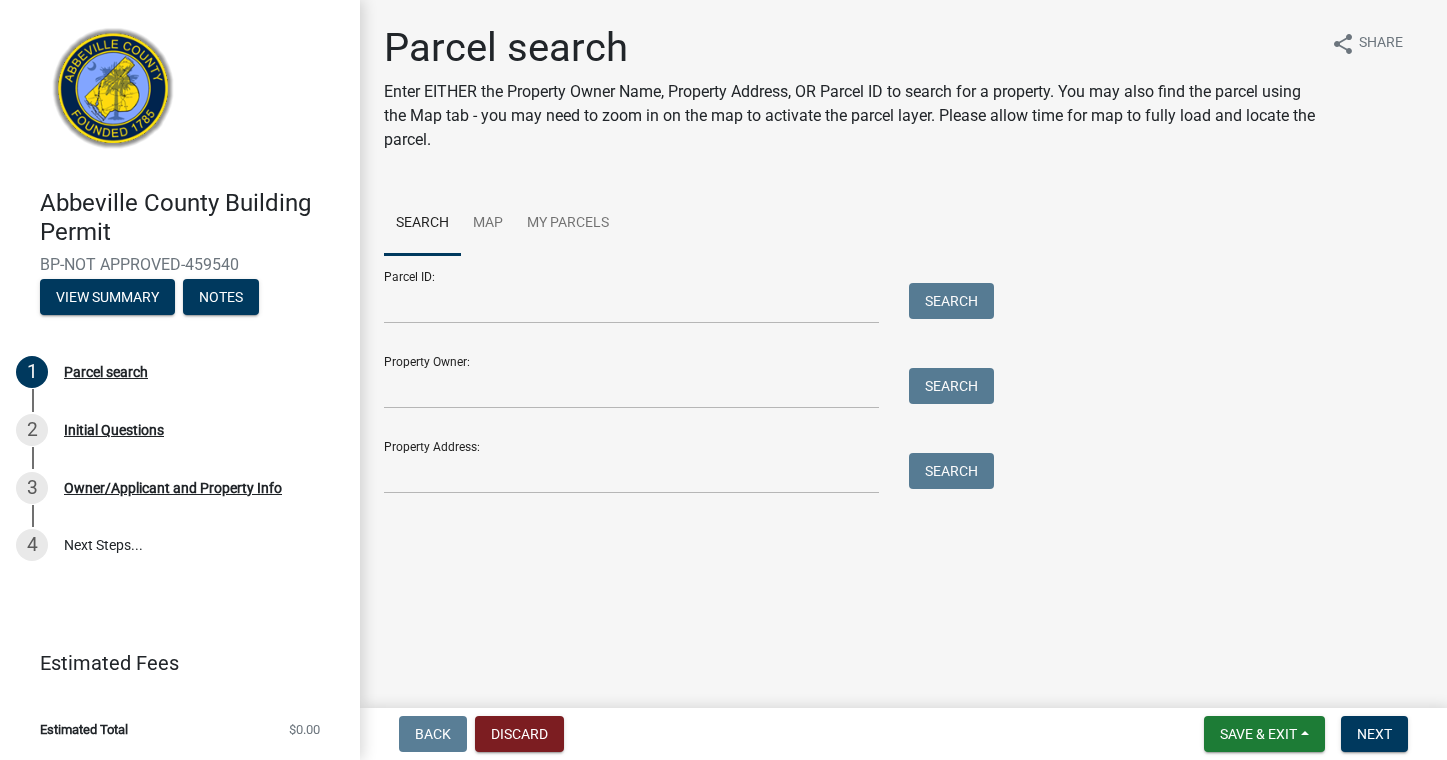 click on "Property Owner:   Search" at bounding box center [684, 374] 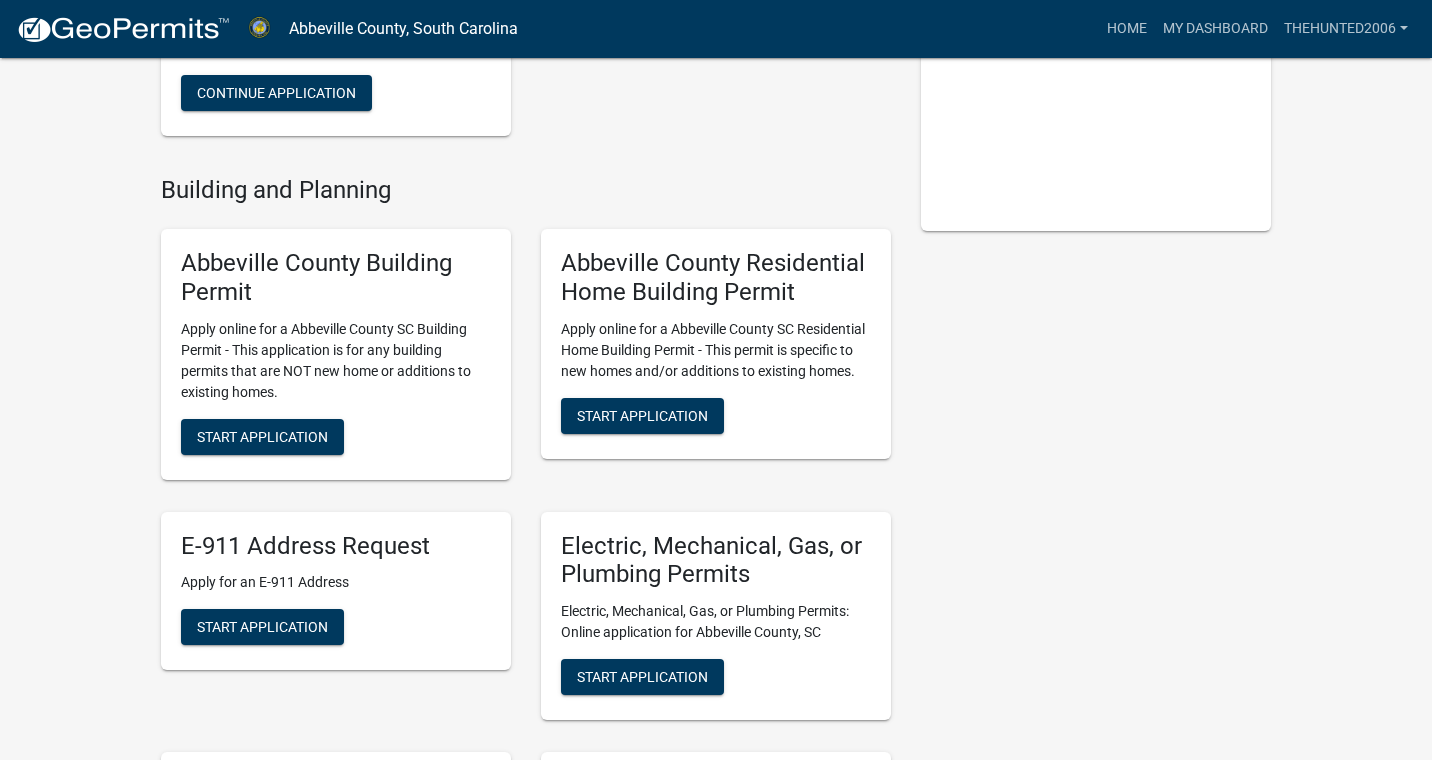 scroll, scrollTop: 0, scrollLeft: 0, axis: both 